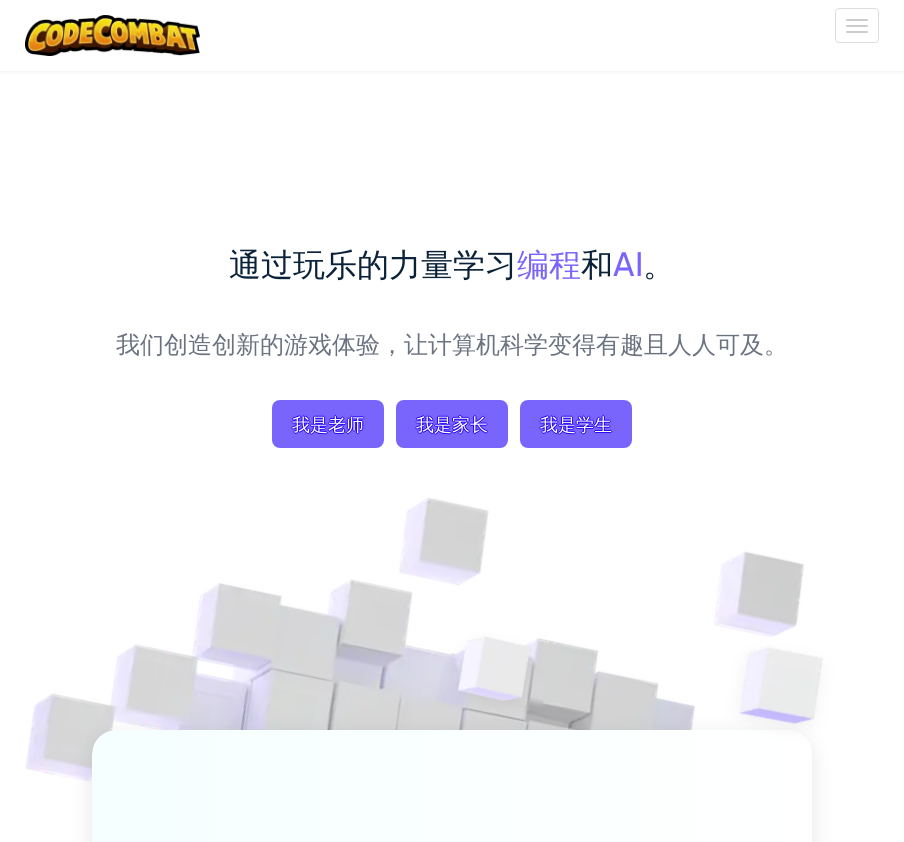 scroll, scrollTop: 0, scrollLeft: 0, axis: both 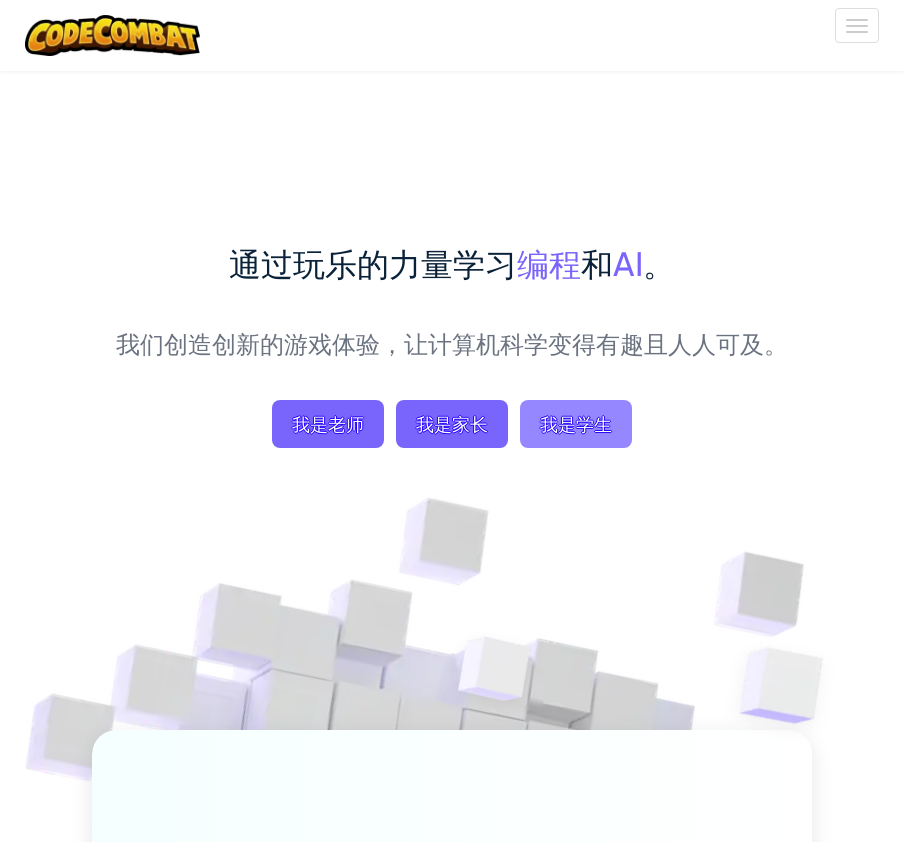 click on "我是学生" at bounding box center [576, 424] 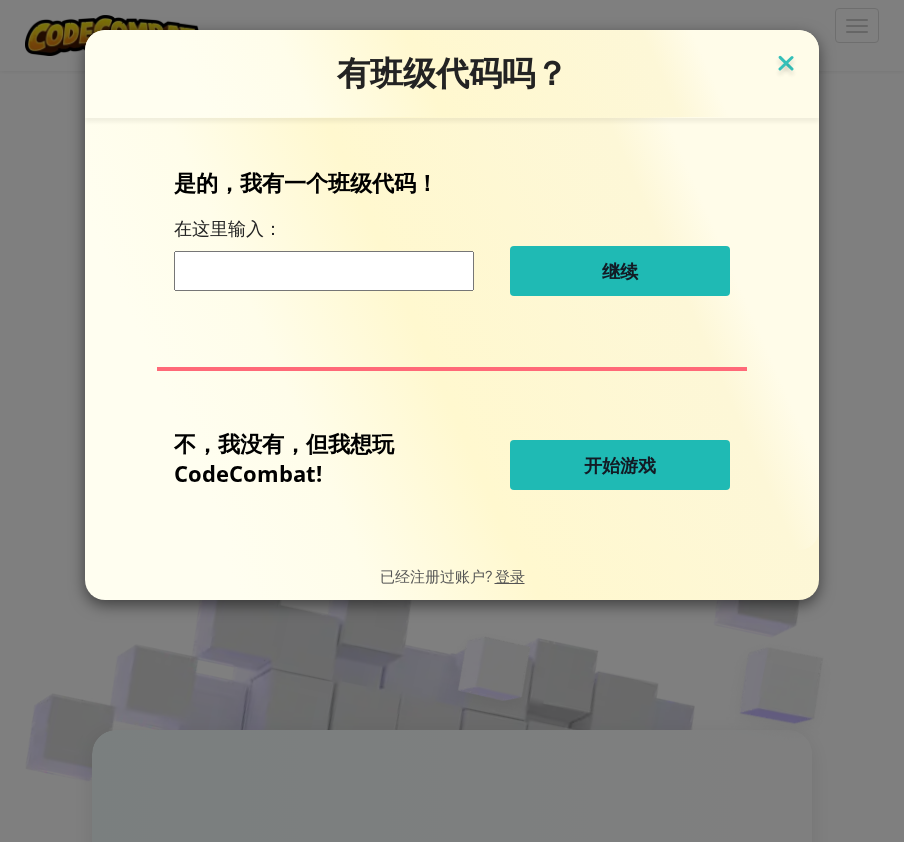 click at bounding box center (786, 65) 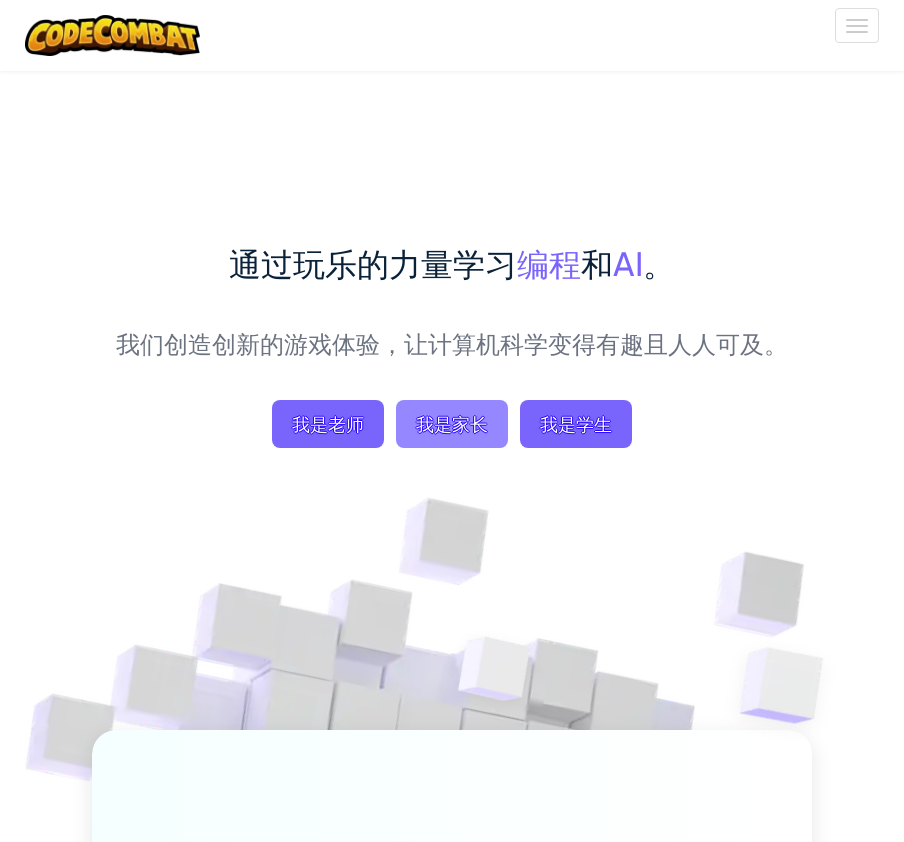 click on "我是家长" at bounding box center [452, 424] 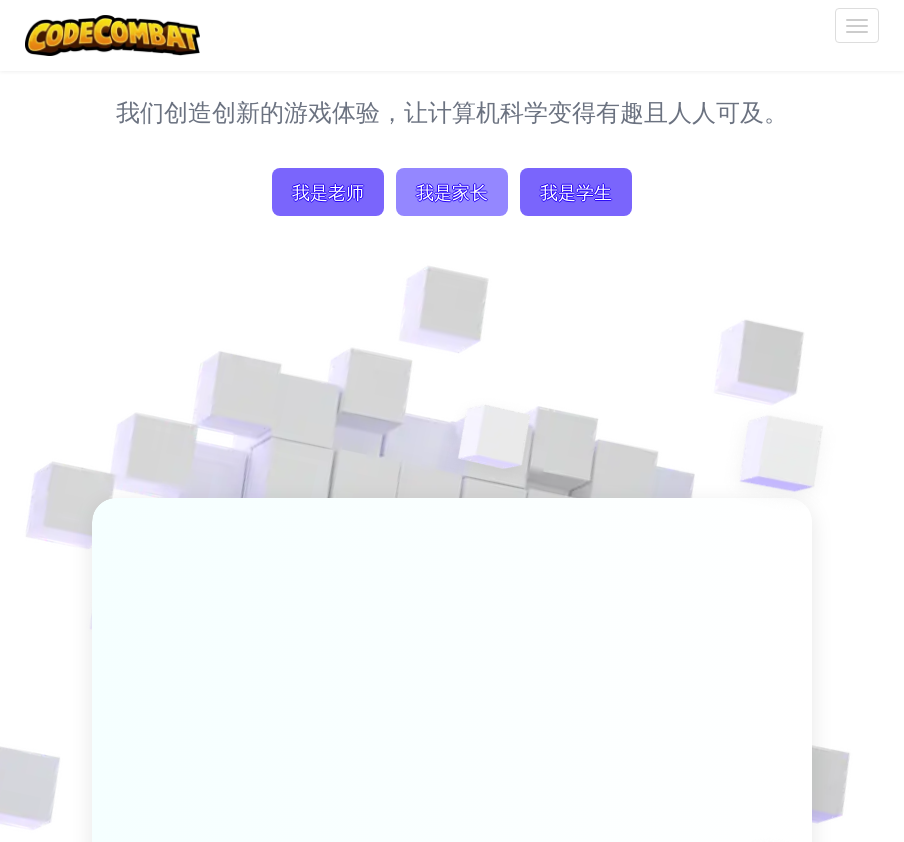 scroll, scrollTop: 0, scrollLeft: 0, axis: both 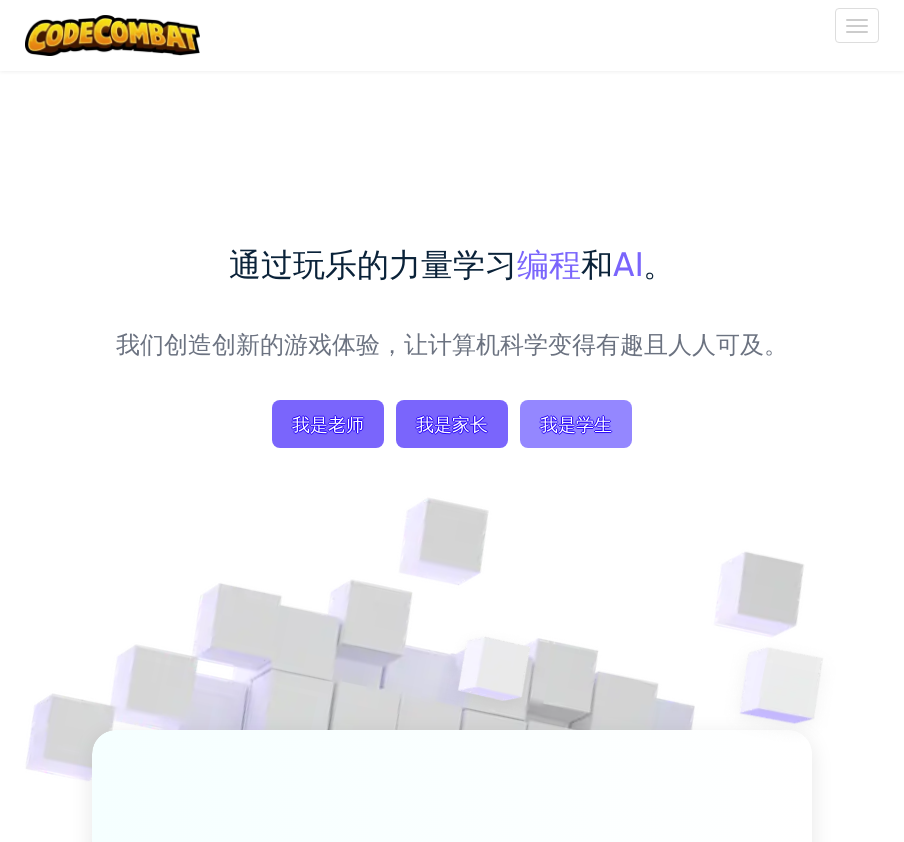 click on "我是学生" at bounding box center [576, 424] 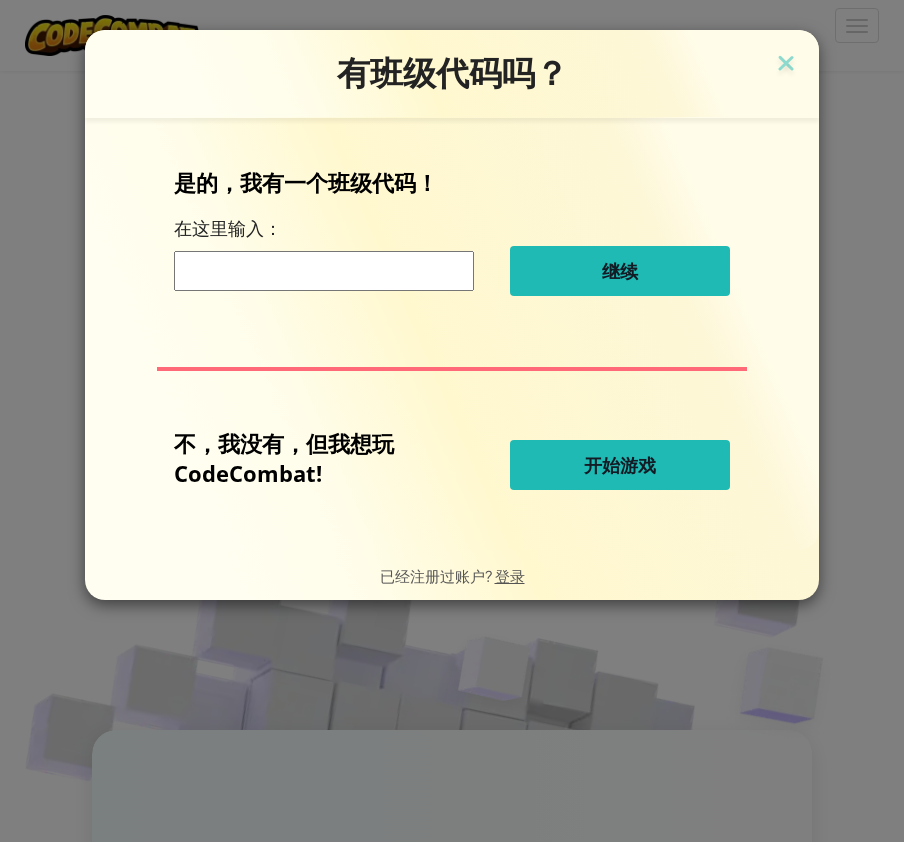 click on "开始游戏" at bounding box center [620, 465] 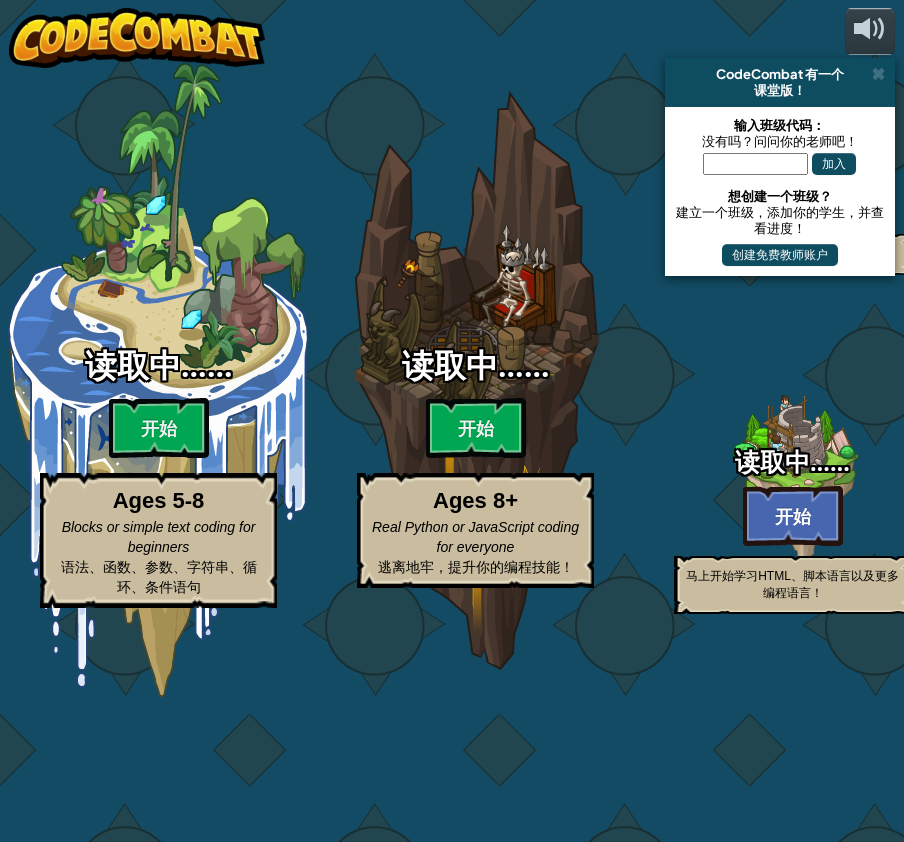 select on "zh-HANS" 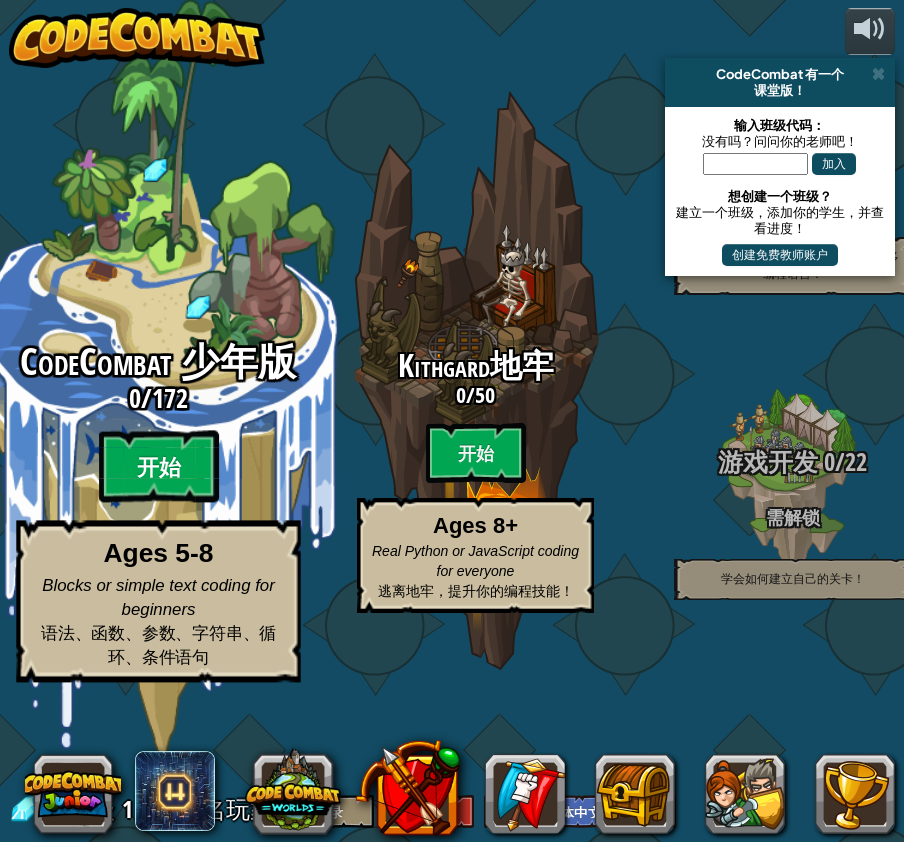 click on "开始" at bounding box center [159, 467] 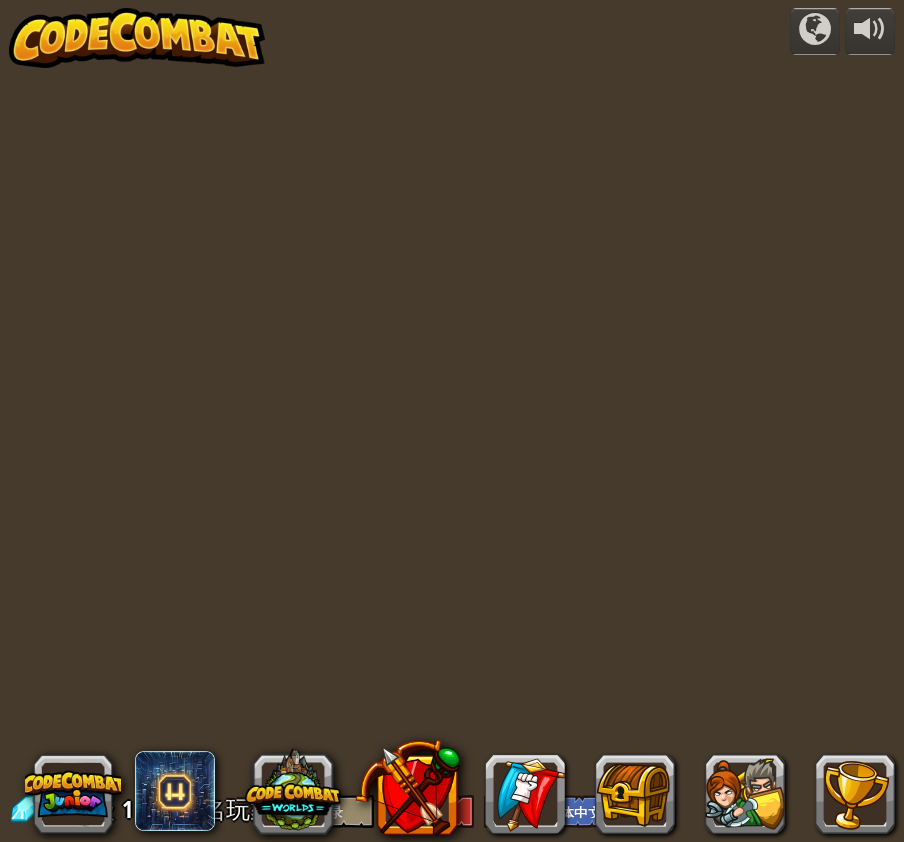 select on "zh-HANS" 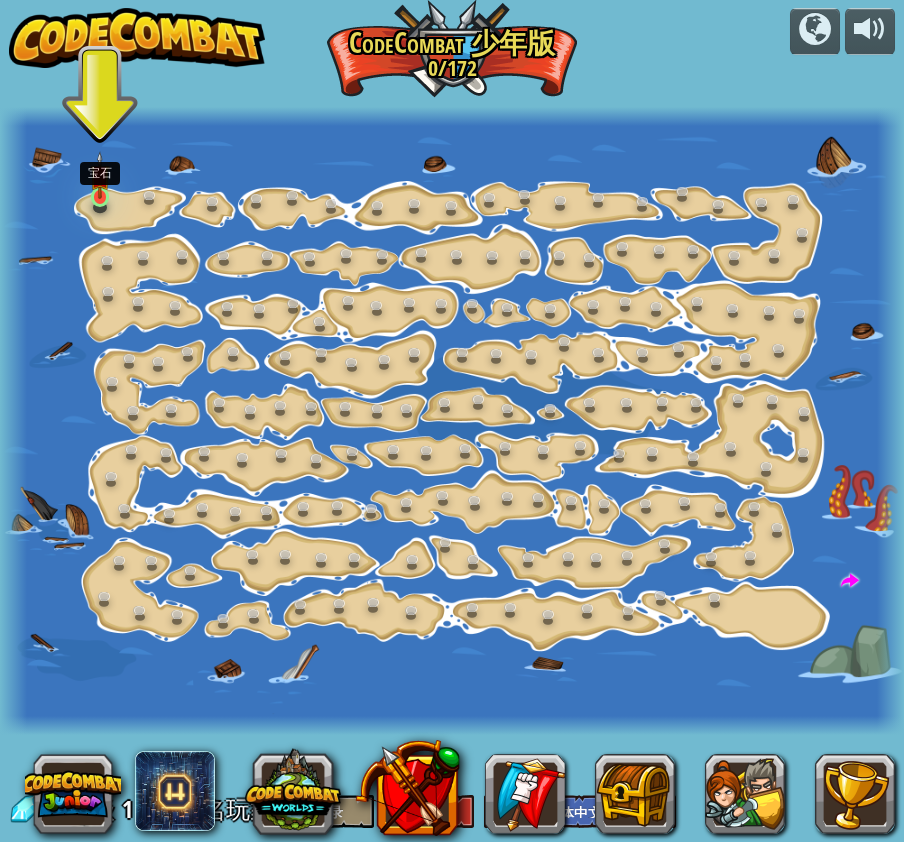 click at bounding box center [100, 174] 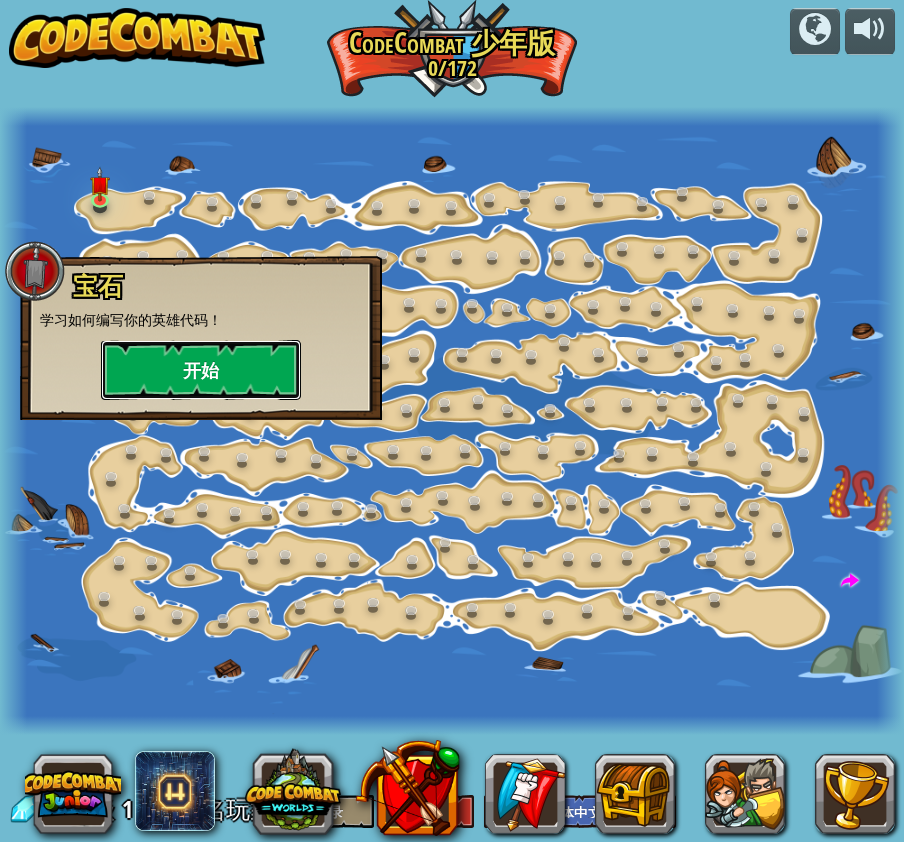 click on "开始" at bounding box center [201, 370] 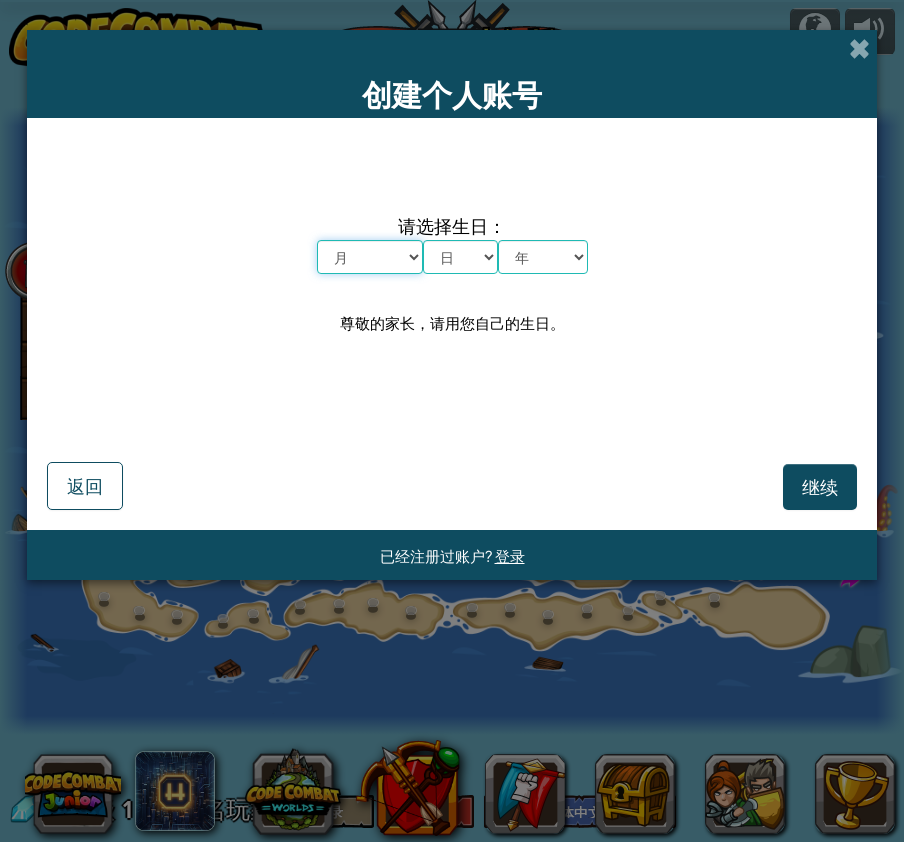 click on "月 一月 二月 三月 四月 五月 六月 七月 八月 九月 十月 十一月 十二月" at bounding box center [370, 257] 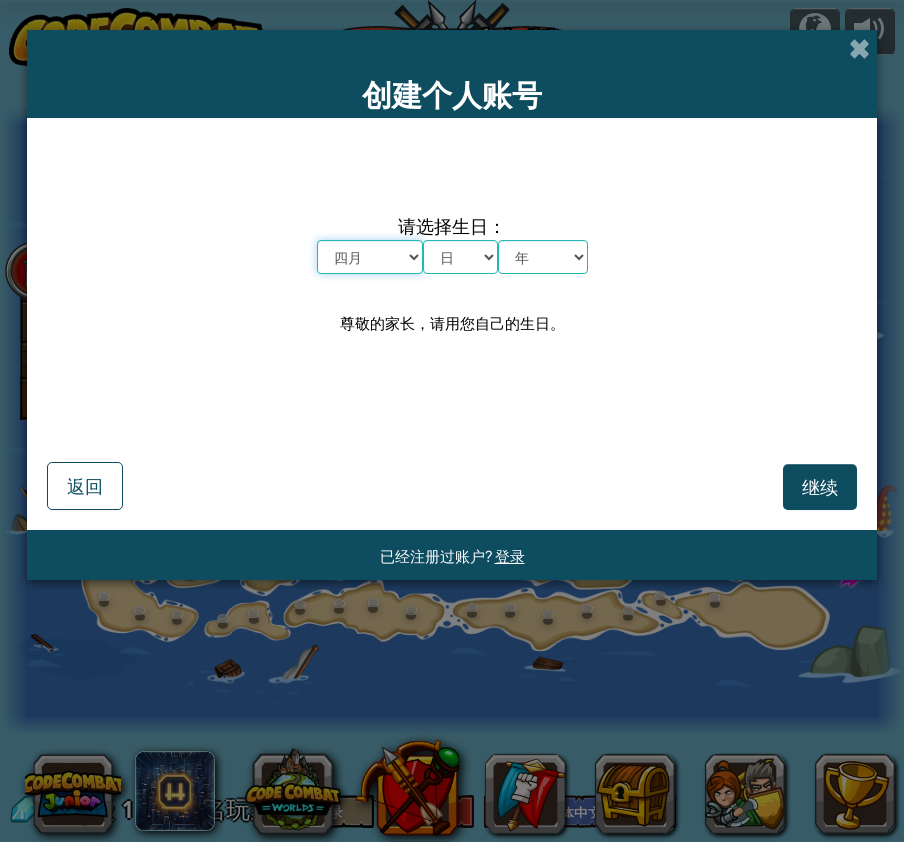 click on "月 一月 二月 三月 四月 五月 六月 七月 八月 九月 十月 十一月 十二月" at bounding box center [370, 257] 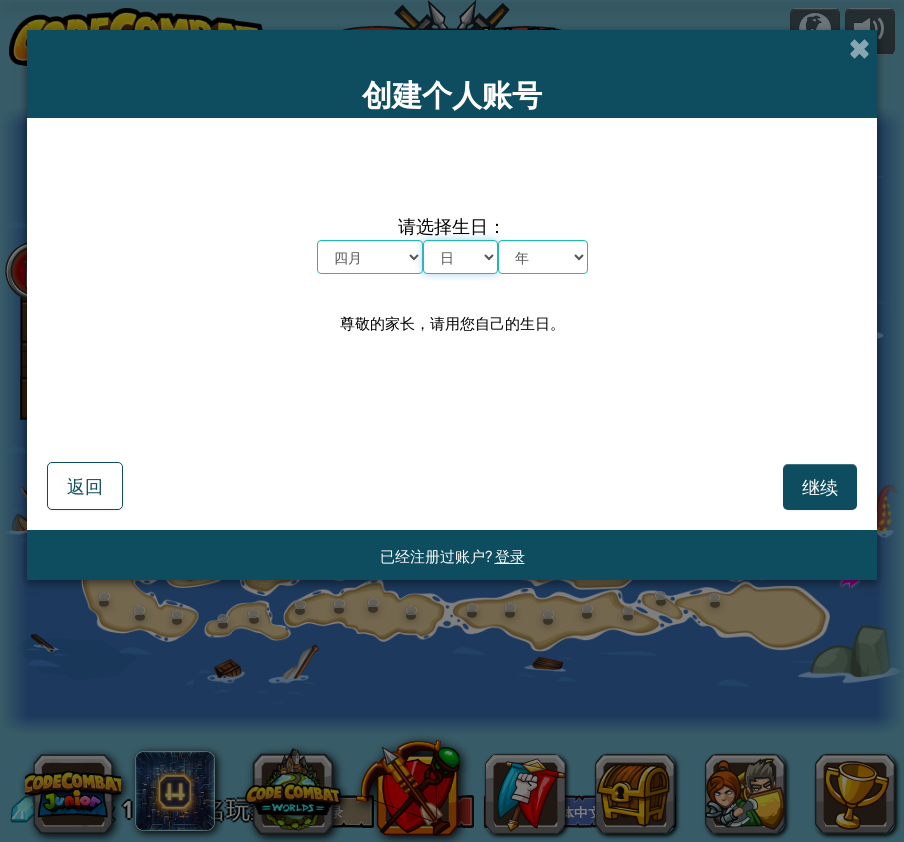 click on "日 1 2 3 4 5 6 7 8 9 10 11 12 13 14 15 16 17 18 19 20 21 22 23 24 25 26 27 28 29 30 31" at bounding box center [460, 257] 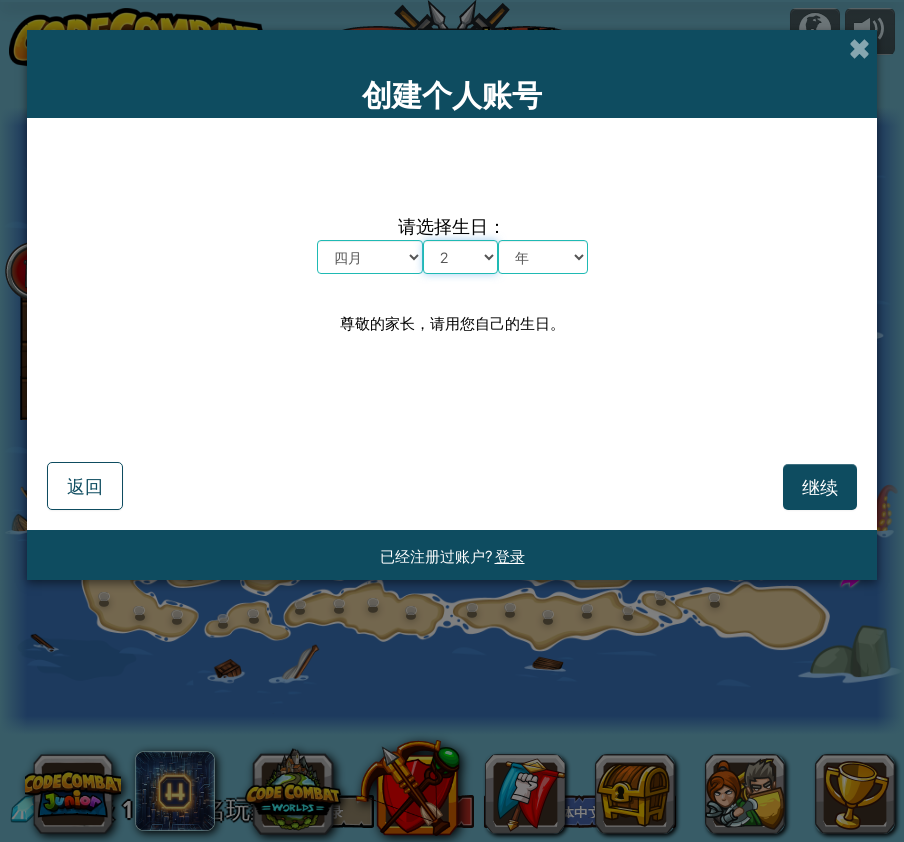 click on "日 1 2 3 4 5 6 7 8 9 10 11 12 13 14 15 16 17 18 19 20 21 22 23 24 25 26 27 28 29 30 31" at bounding box center (460, 257) 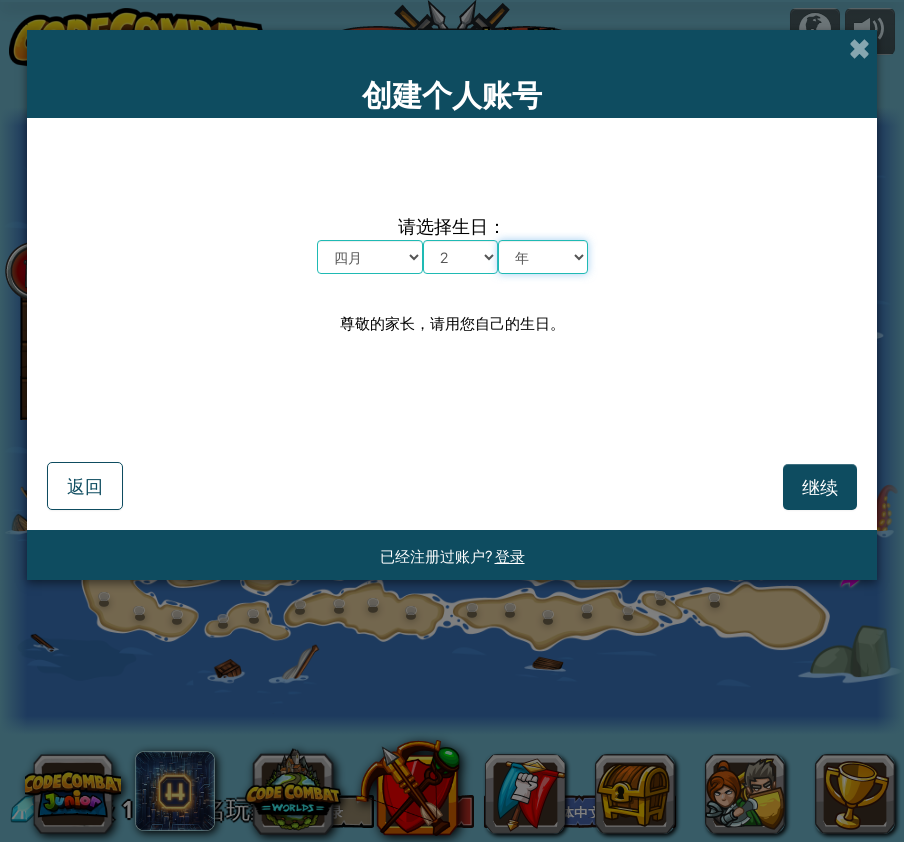 click on "年 2025 2024 2023 2022 2021 2020 2019 2018 2017 2016 2015 2014 2013 2012 2011 2010 2009 2008 2007 2006 2005 2004 2003 2002 2001 2000 1999 1998 1997 1996 1995 1994 1993 1992 1991 1990 1989 1988 1987 1986 1985 1984 1983 1982 1981 1980 1979 1978 1977 1976 1975 1974 1973 1972 1971 1970 1969 1968 1967 1966 1965 1964 1963 1962 1961 1960 1959 1958 1957 1956 1955 1954 1953 1952 1951 1950 1949 1948 1947 1946 1945 1944 1943 1942 1941 1940 1939 1938 1937 1936 1935 1934 1933 1932 1931 1930 1929 1928 1927 1926" at bounding box center [543, 257] 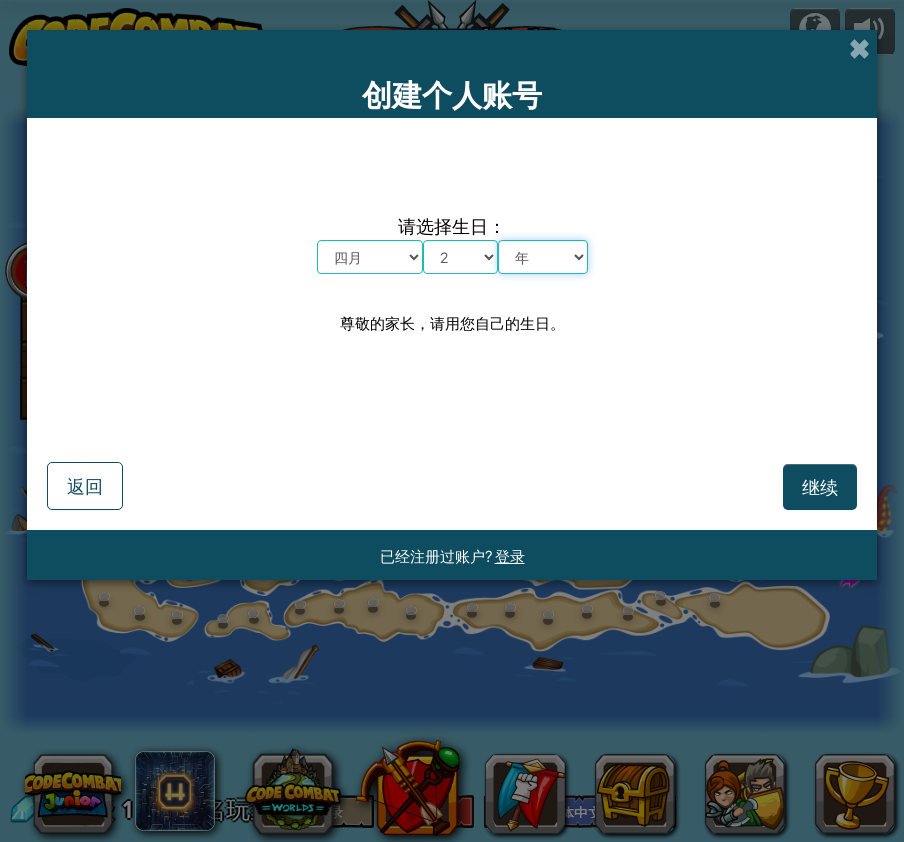 select on "2009" 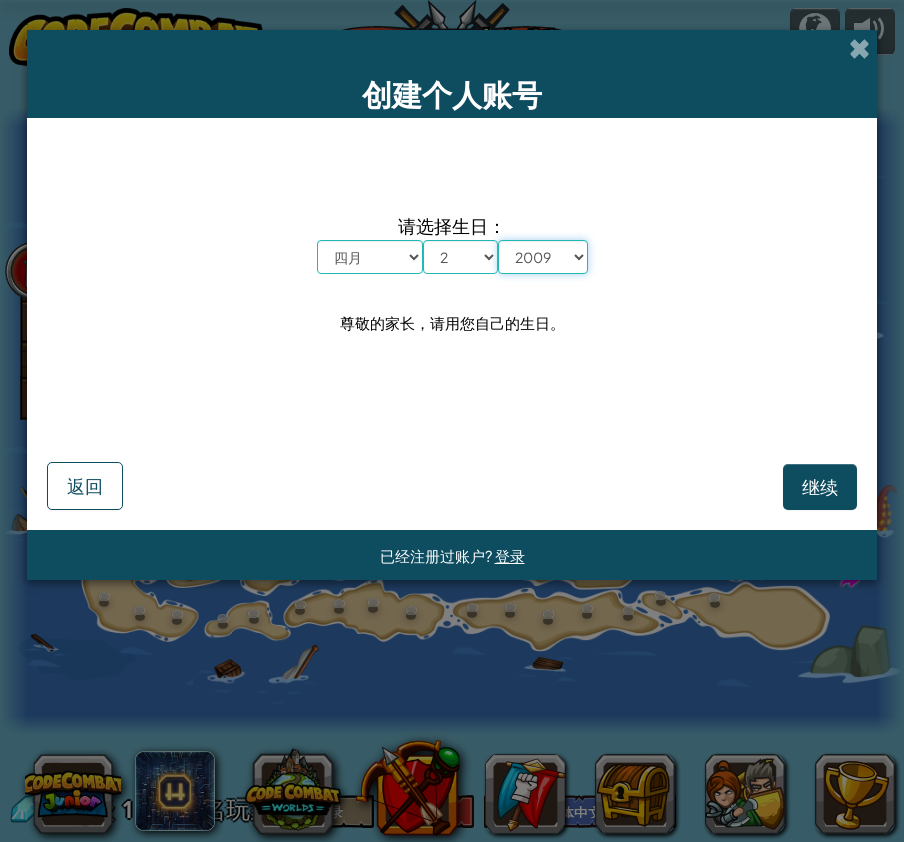 click on "年 2025 2024 2023 2022 2021 2020 2019 2018 2017 2016 2015 2014 2013 2012 2011 2010 2009 2008 2007 2006 2005 2004 2003 2002 2001 2000 1999 1998 1997 1996 1995 1994 1993 1992 1991 1990 1989 1988 1987 1986 1985 1984 1983 1982 1981 1980 1979 1978 1977 1976 1975 1974 1973 1972 1971 1970 1969 1968 1967 1966 1965 1964 1963 1962 1961 1960 1959 1958 1957 1956 1955 1954 1953 1952 1951 1950 1949 1948 1947 1946 1945 1944 1943 1942 1941 1940 1939 1938 1937 1936 1935 1934 1933 1932 1931 1930 1929 1928 1927 1926" at bounding box center [543, 257] 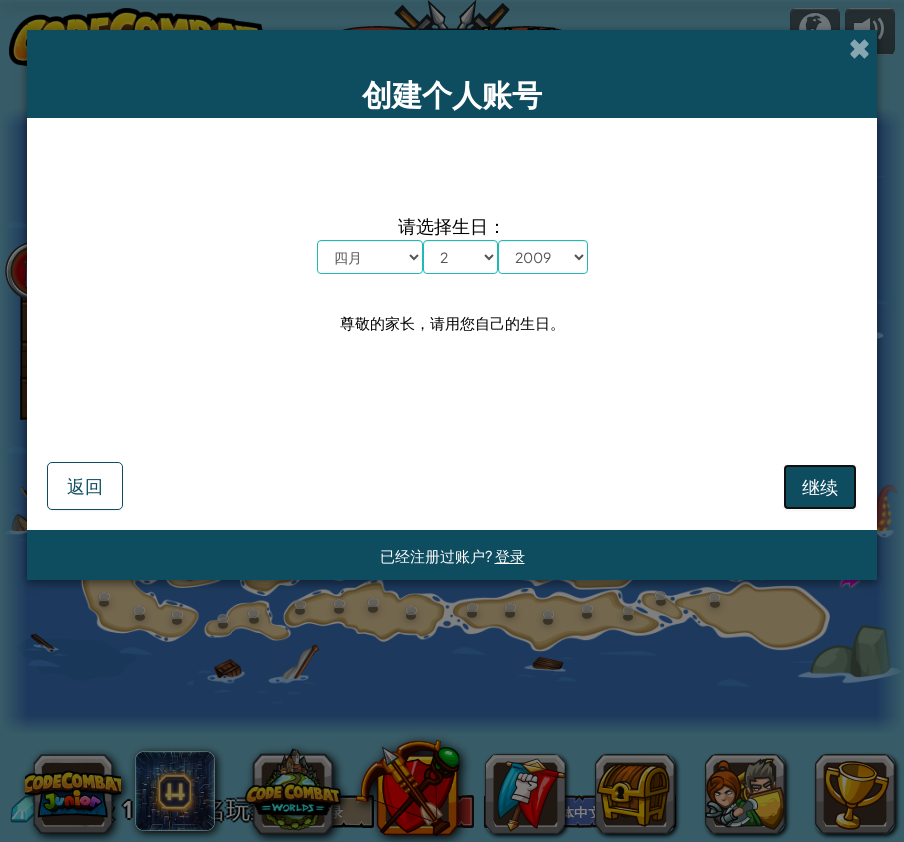 click on "继续" at bounding box center [820, 486] 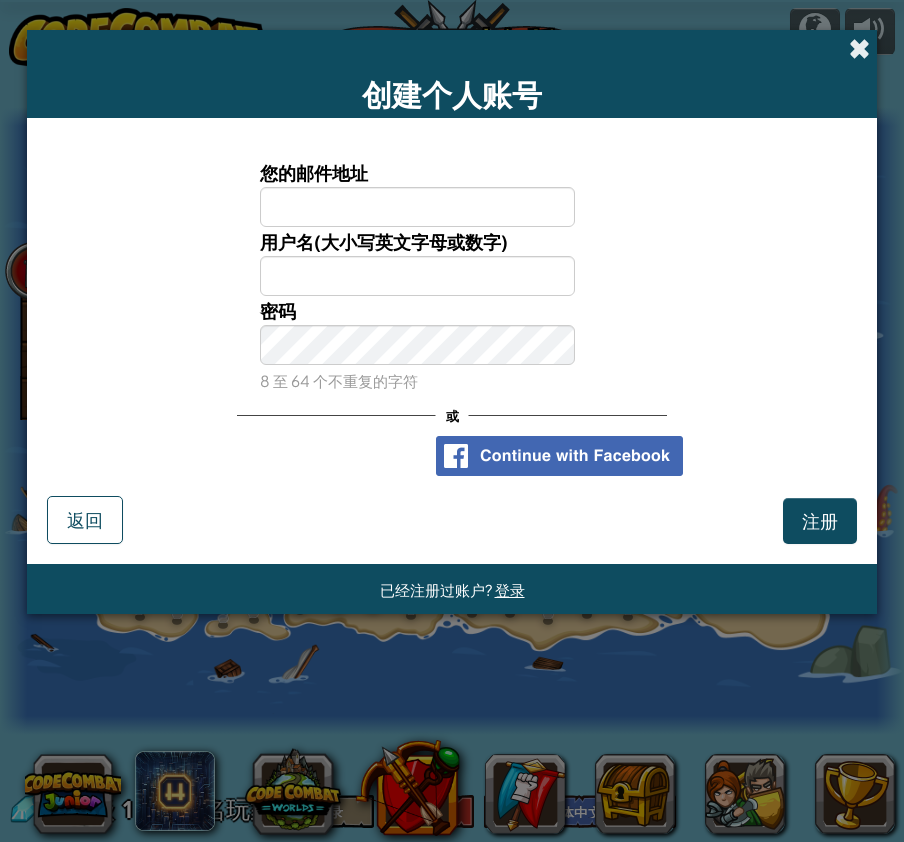 click at bounding box center [859, 48] 